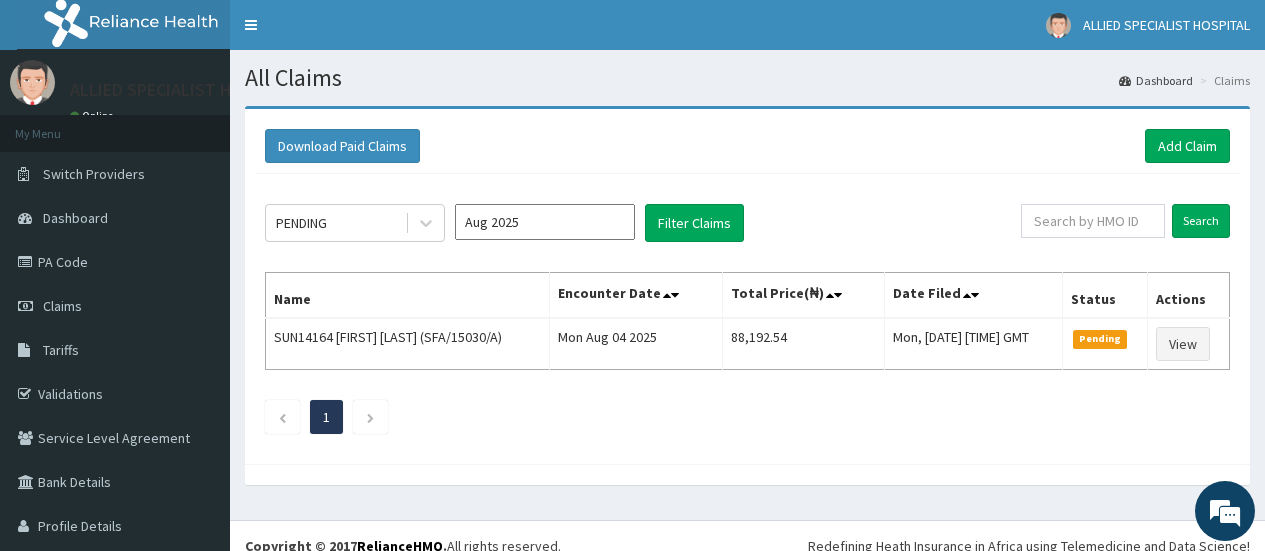 scroll, scrollTop: 0, scrollLeft: 0, axis: both 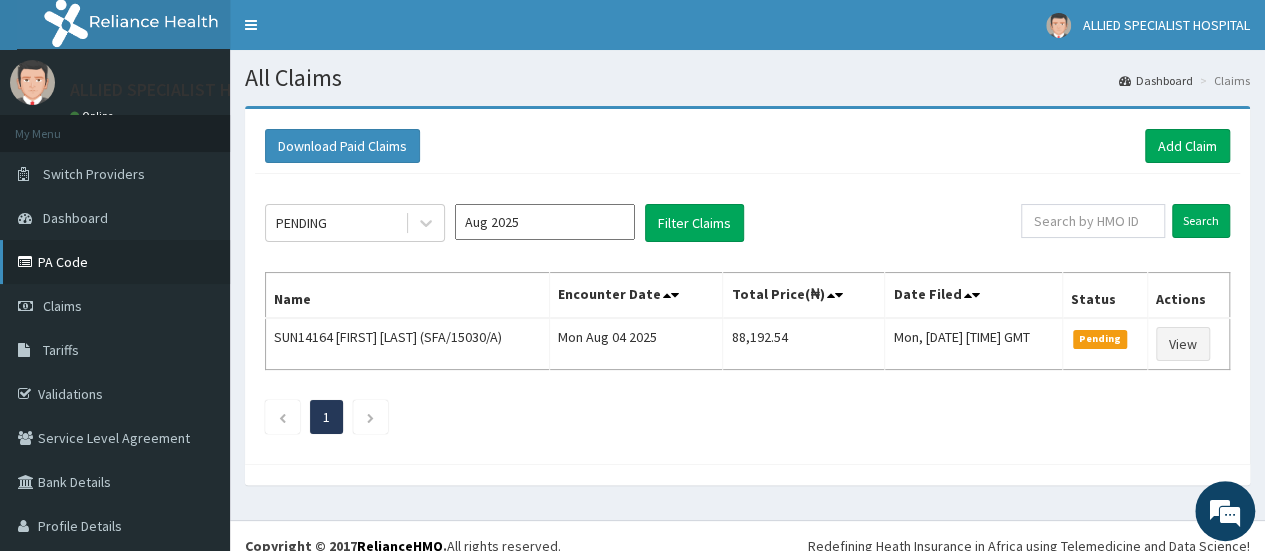click on "PA Code" at bounding box center [115, 262] 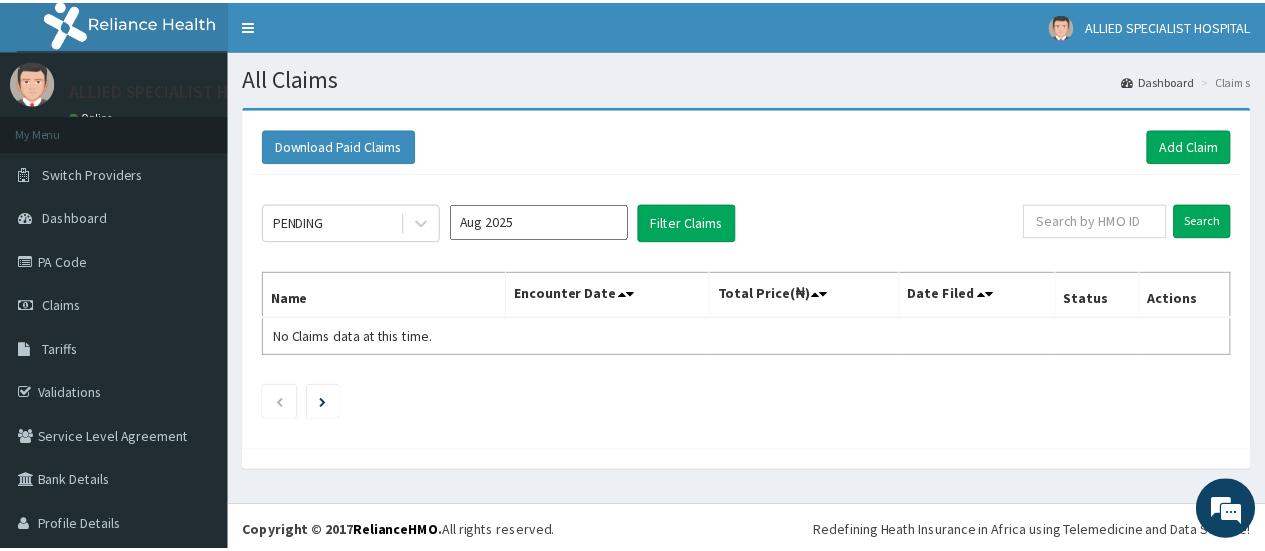 scroll, scrollTop: 0, scrollLeft: 0, axis: both 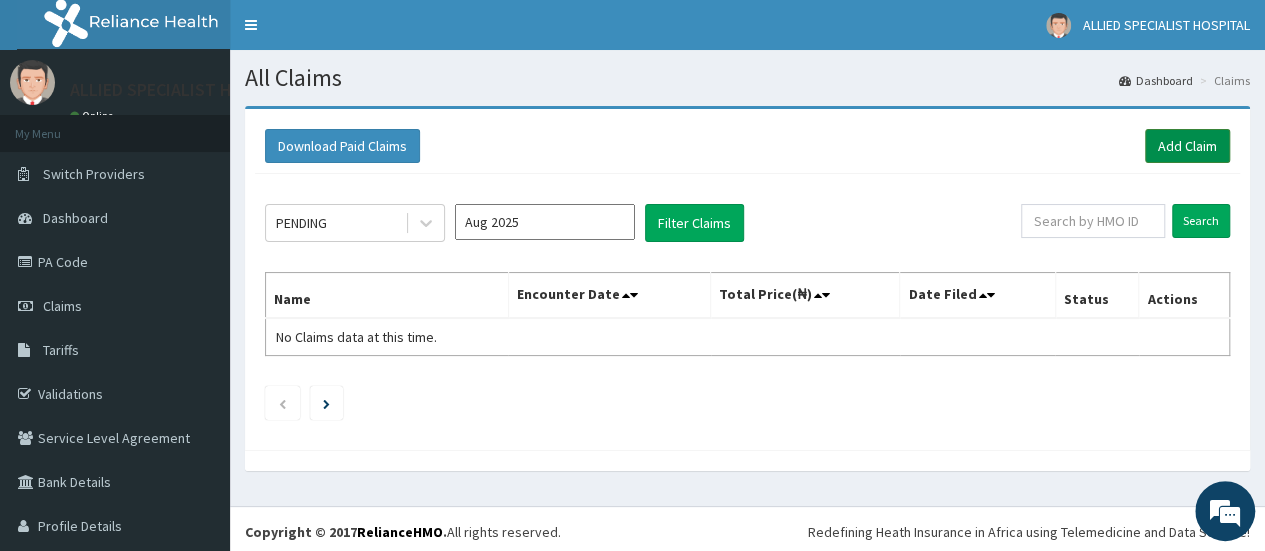 click on "Add Claim" at bounding box center [1187, 146] 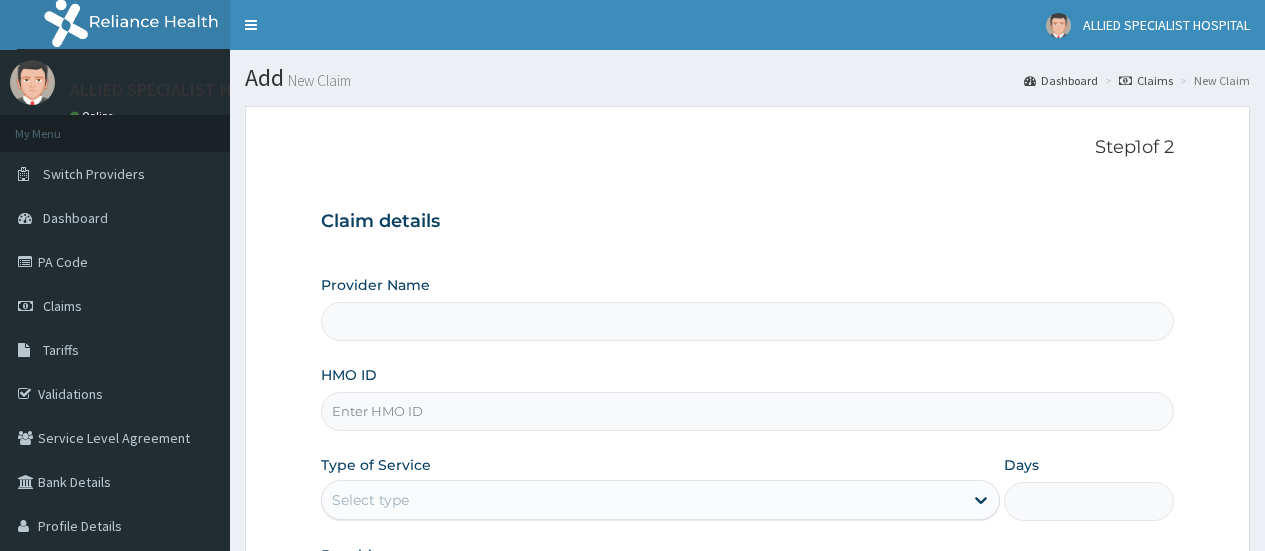 scroll, scrollTop: 0, scrollLeft: 0, axis: both 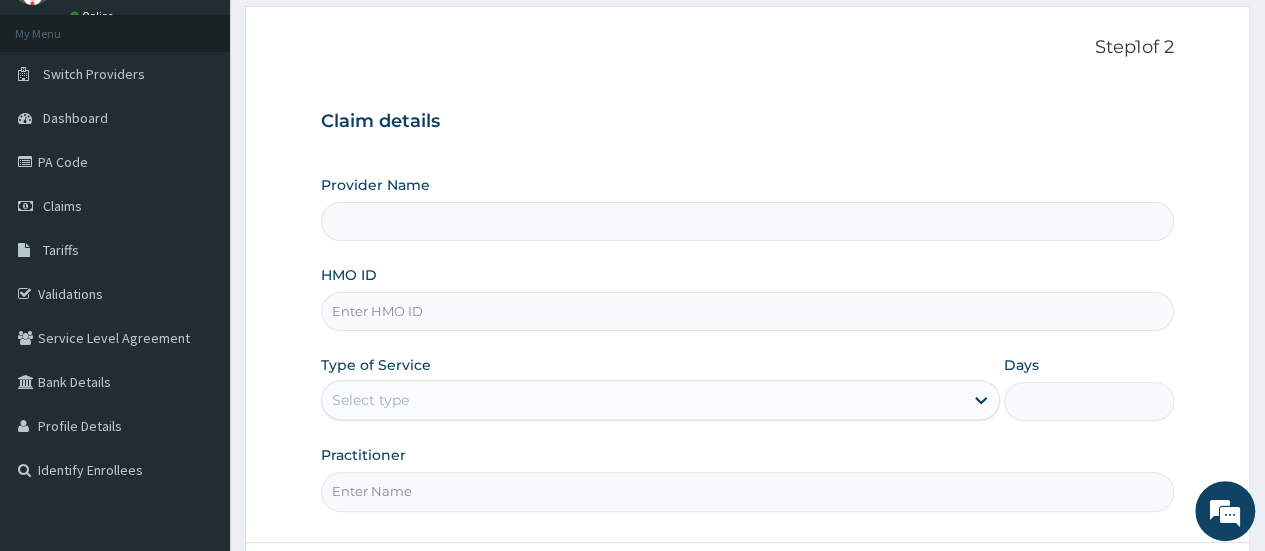 type on "ALLIED SPECIALIST HOSPITAL" 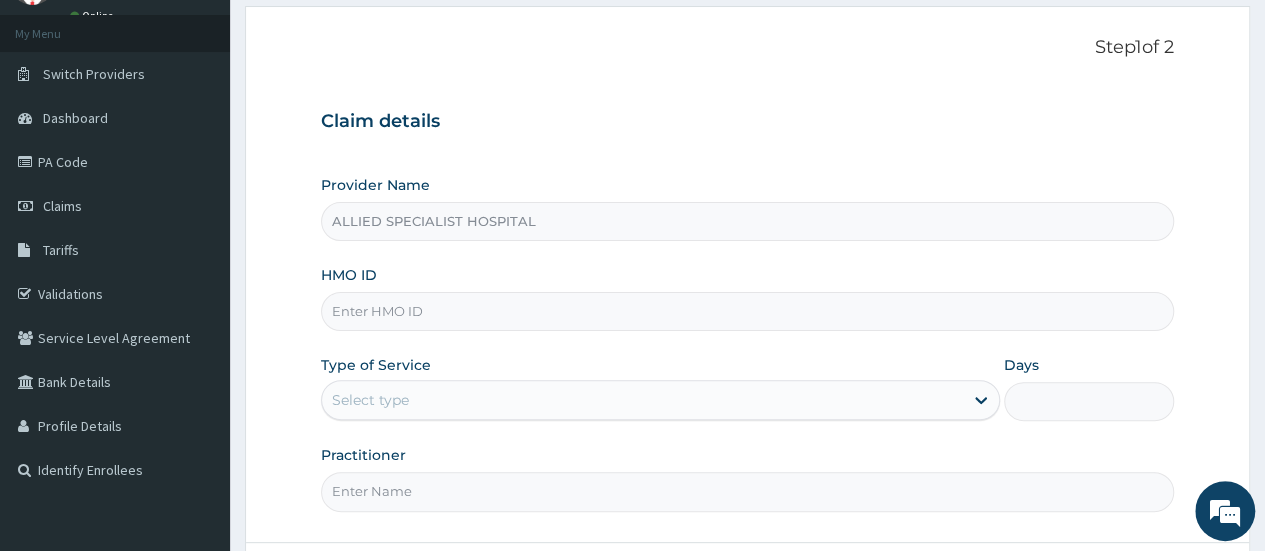 click on "HMO ID" at bounding box center (747, 311) 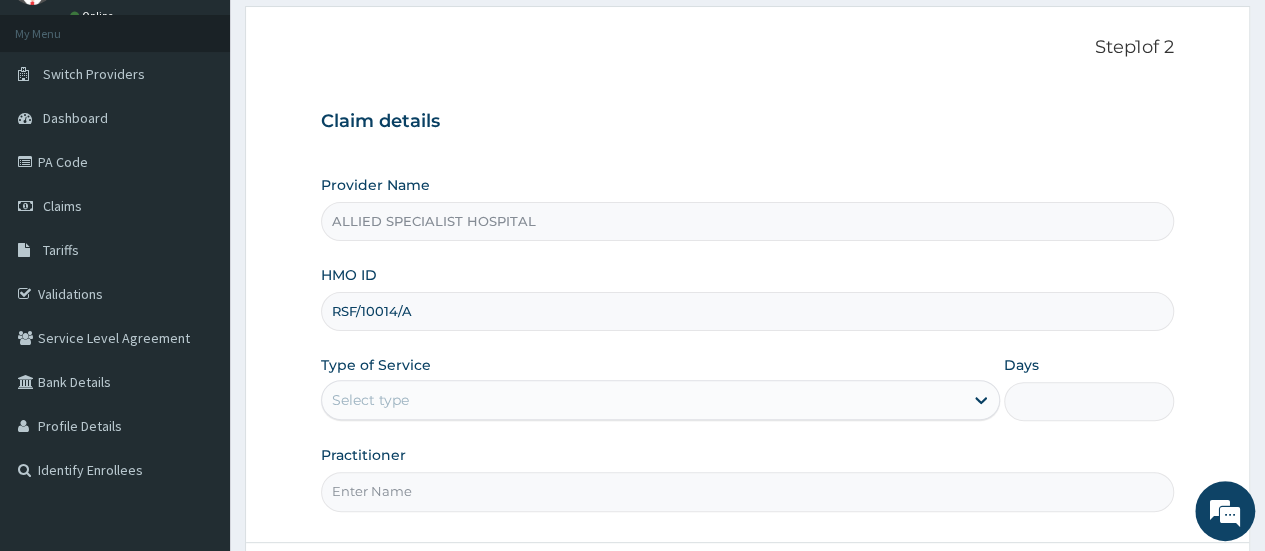 scroll, scrollTop: 0, scrollLeft: 0, axis: both 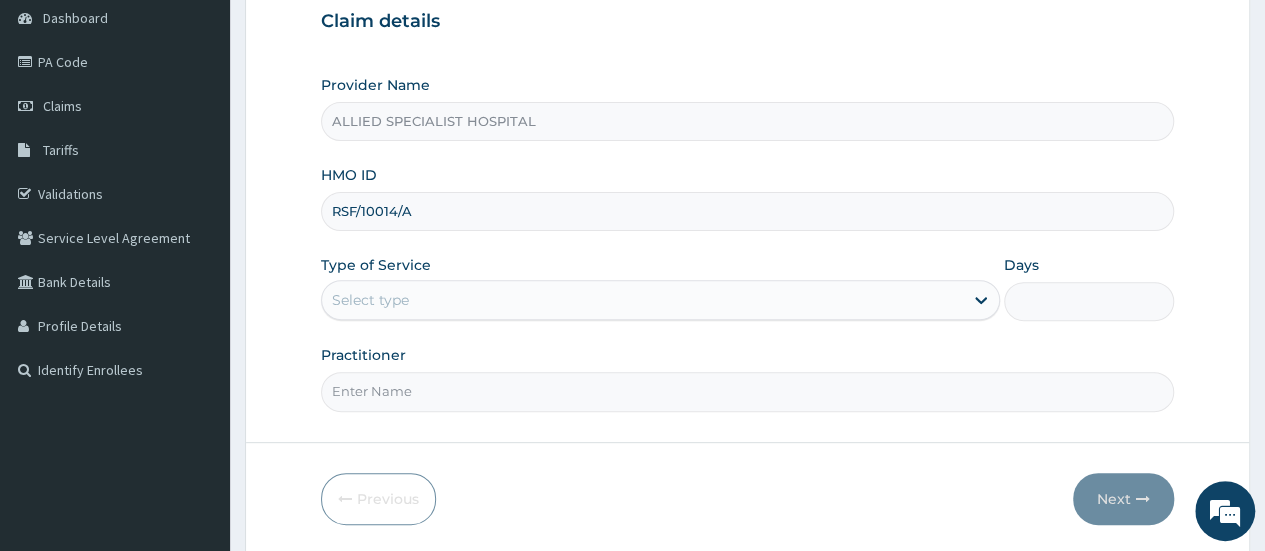 type on "RSF/10014/A" 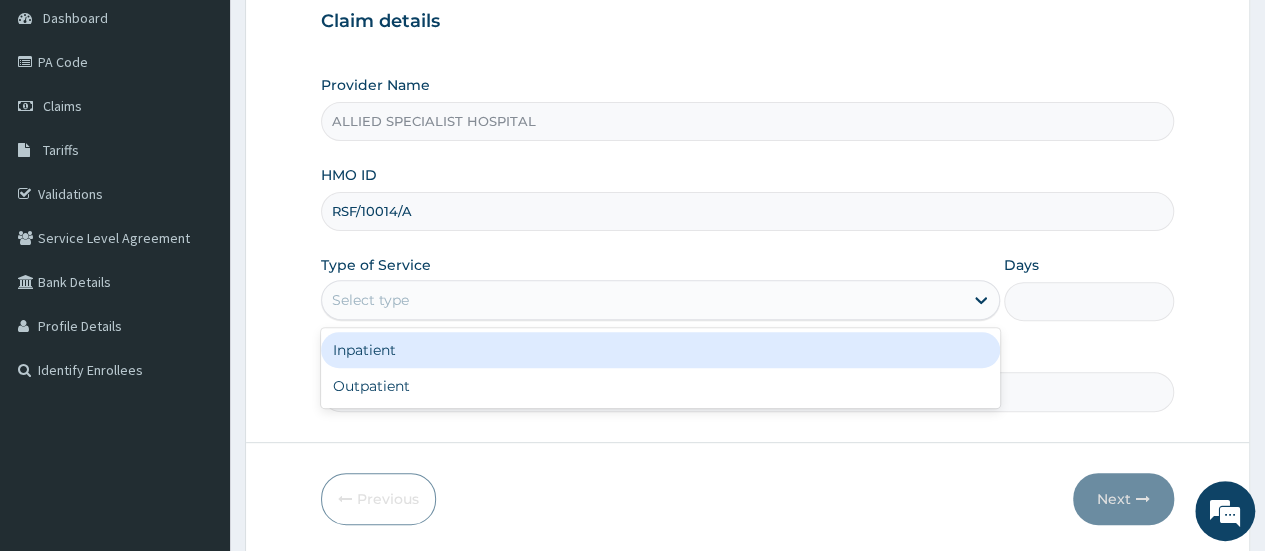 click on "Select type" at bounding box center [642, 300] 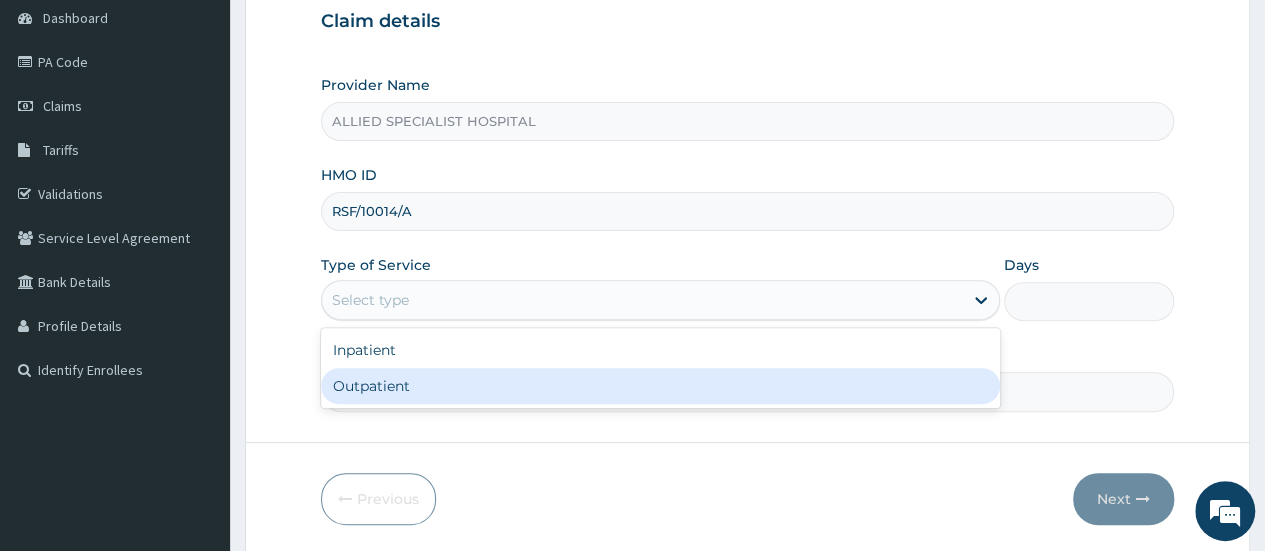 click on "Outpatient" at bounding box center (660, 386) 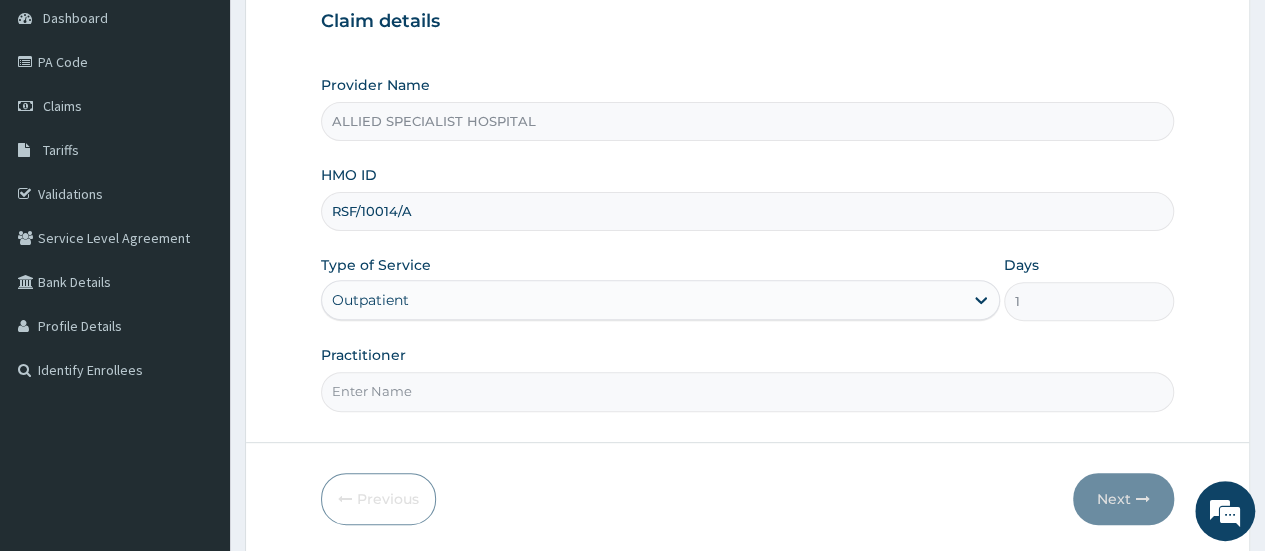 click on "Practitioner" at bounding box center [747, 391] 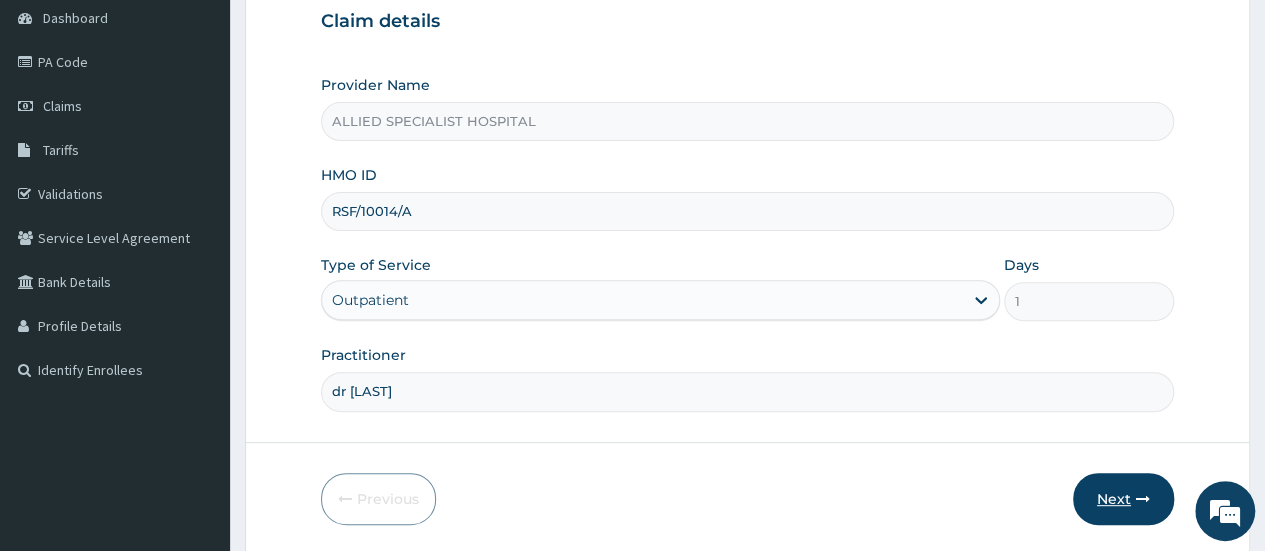 type on "dr [LAST]" 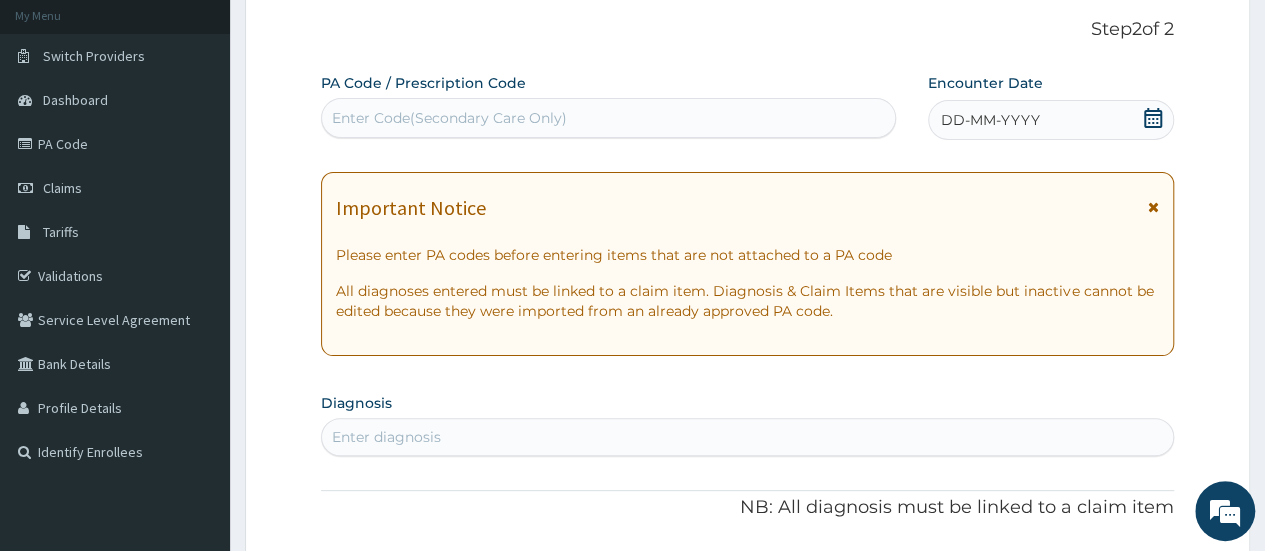 scroll, scrollTop: 100, scrollLeft: 0, axis: vertical 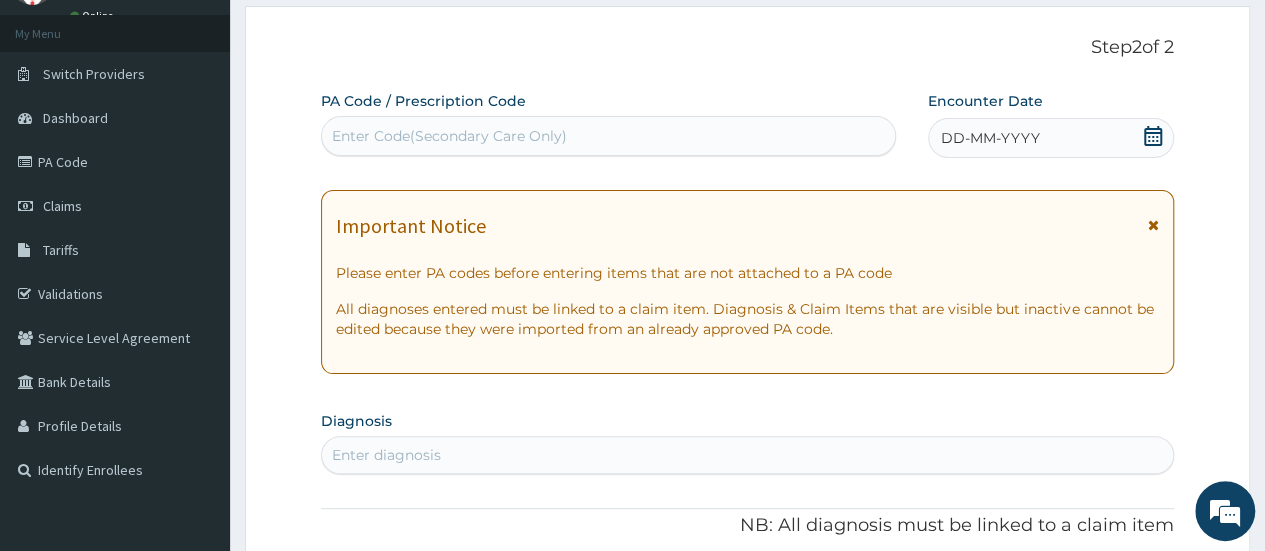 click on "Enter Code(Secondary Care Only)" at bounding box center (449, 136) 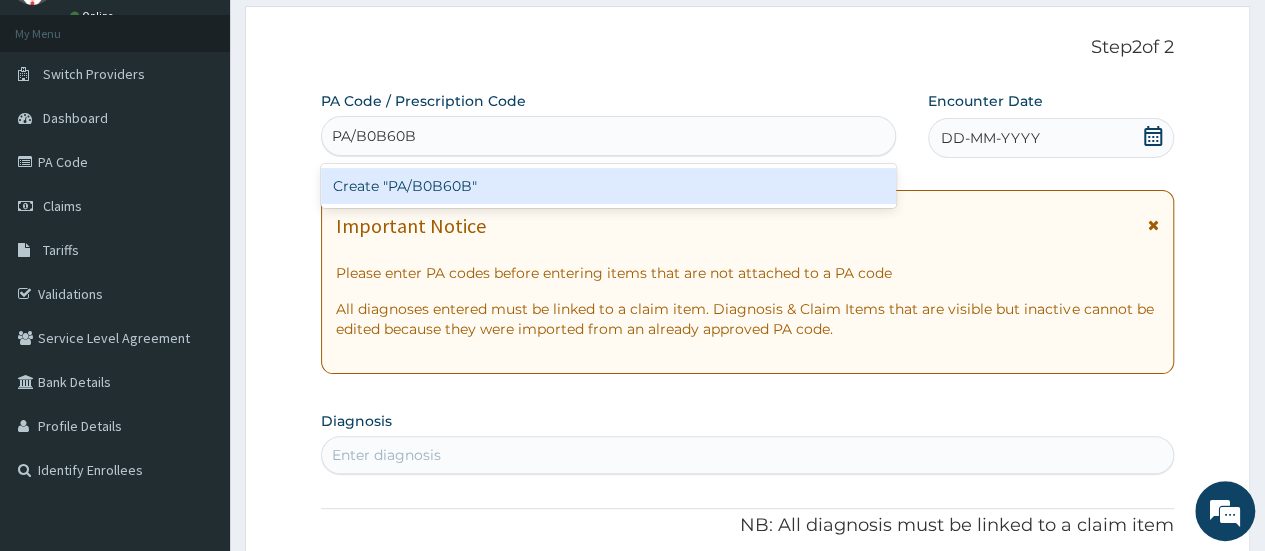 click on "Create "PA/B0B60B"" at bounding box center (608, 186) 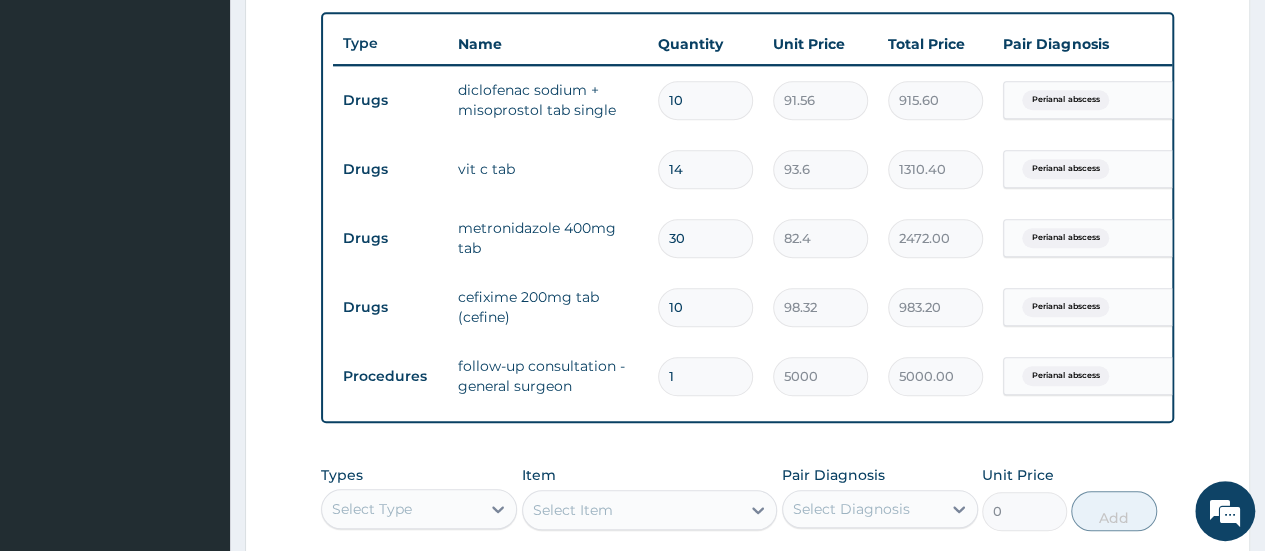 scroll, scrollTop: 632, scrollLeft: 0, axis: vertical 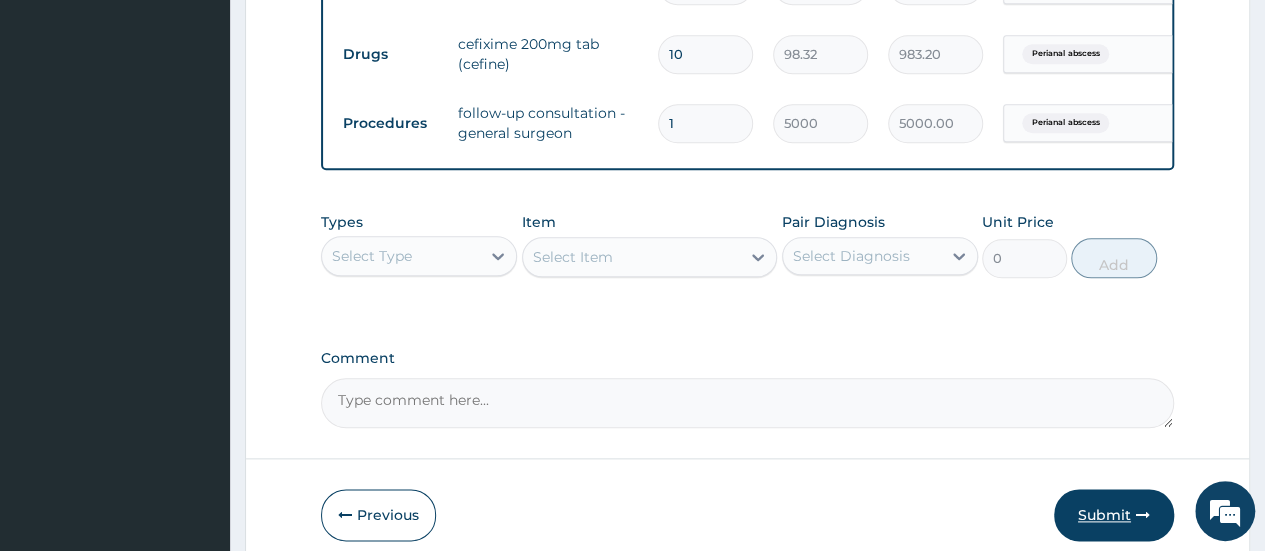 click on "Submit" at bounding box center [1114, 515] 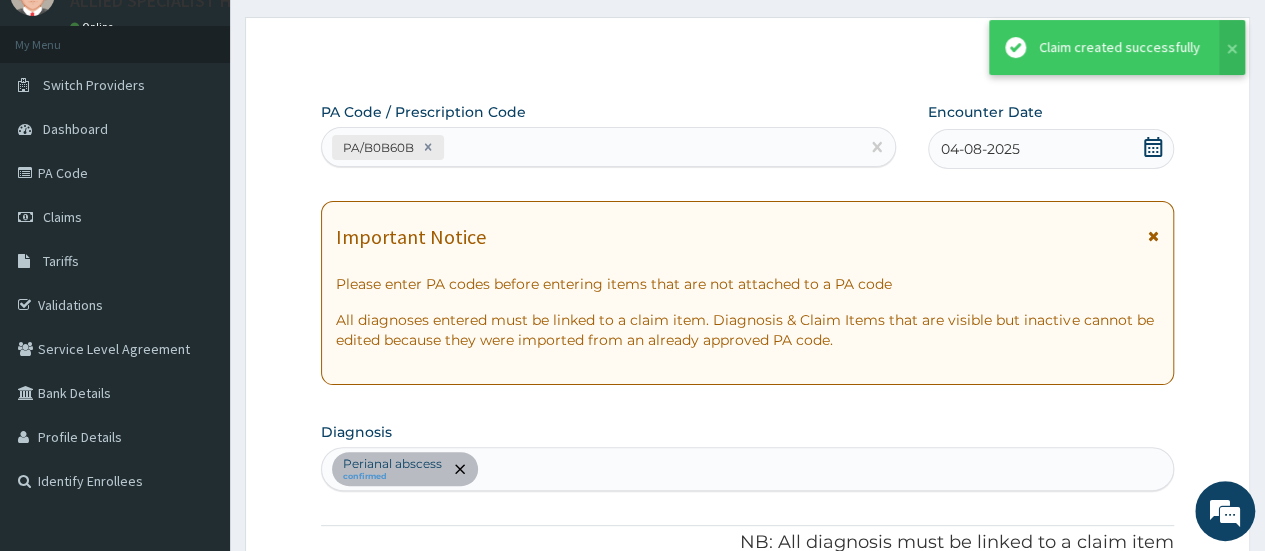 scroll, scrollTop: 985, scrollLeft: 0, axis: vertical 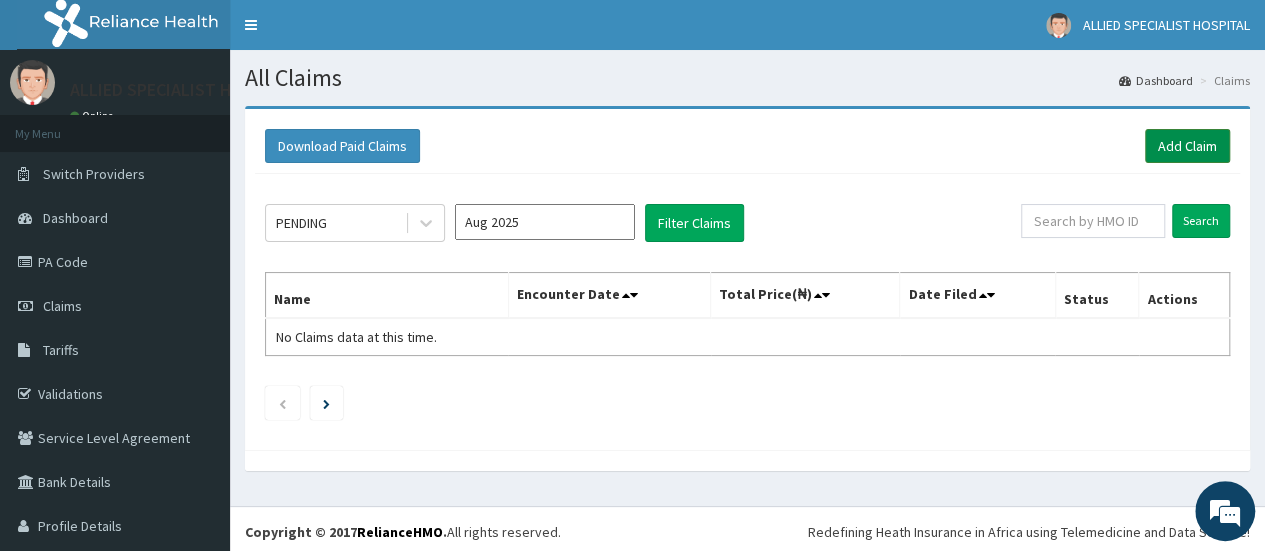 click on "Add Claim" at bounding box center (1187, 146) 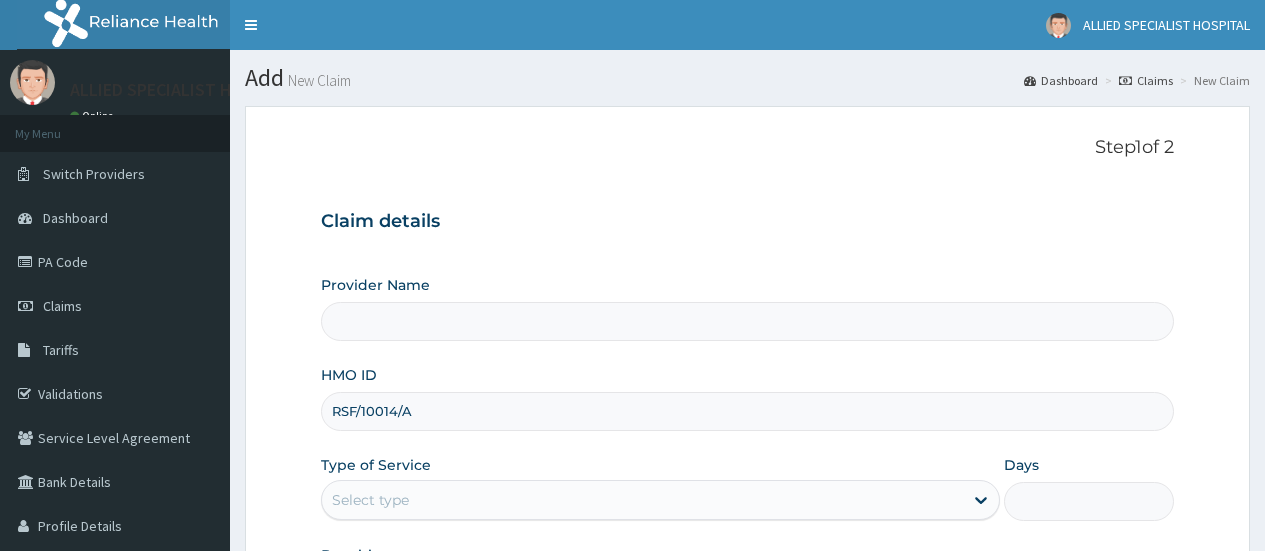 scroll, scrollTop: 200, scrollLeft: 0, axis: vertical 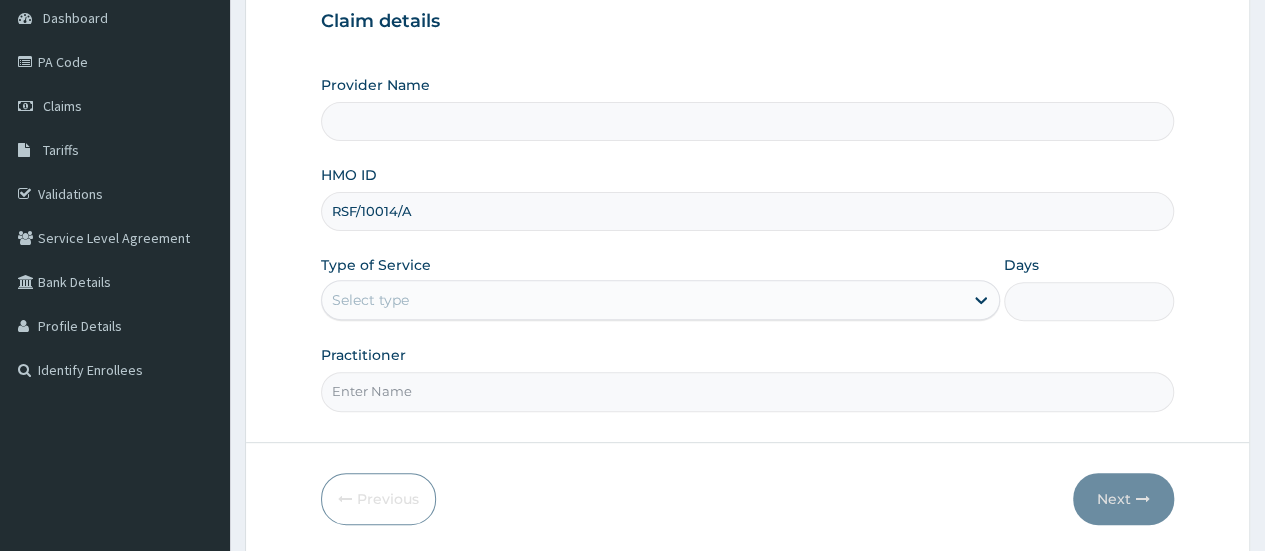 type on "RSF/10014/A" 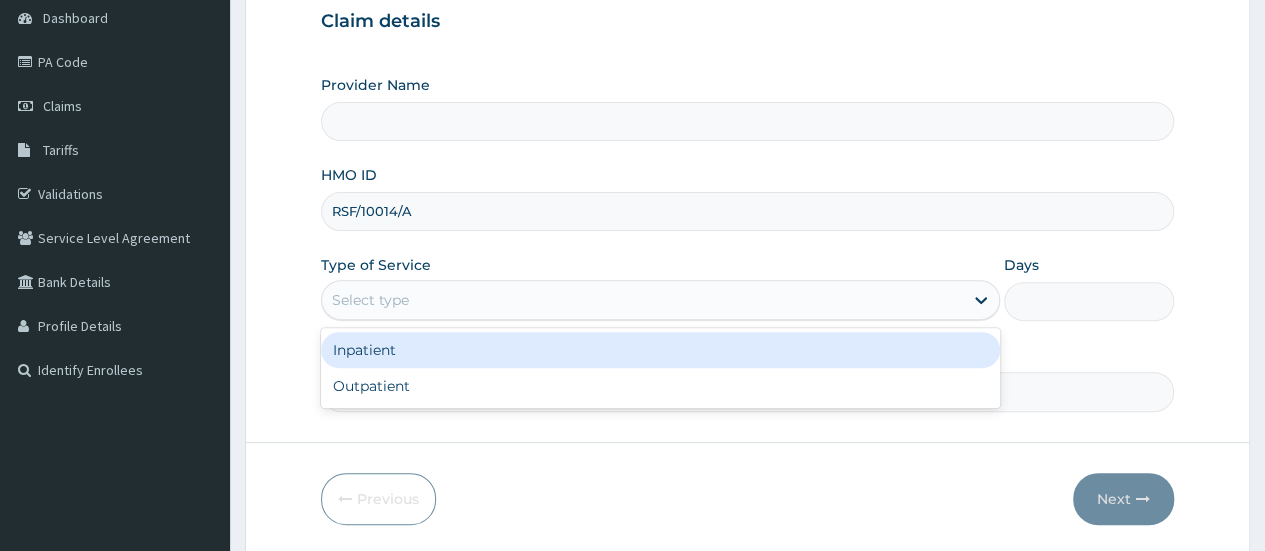 click on "Select type" at bounding box center [642, 300] 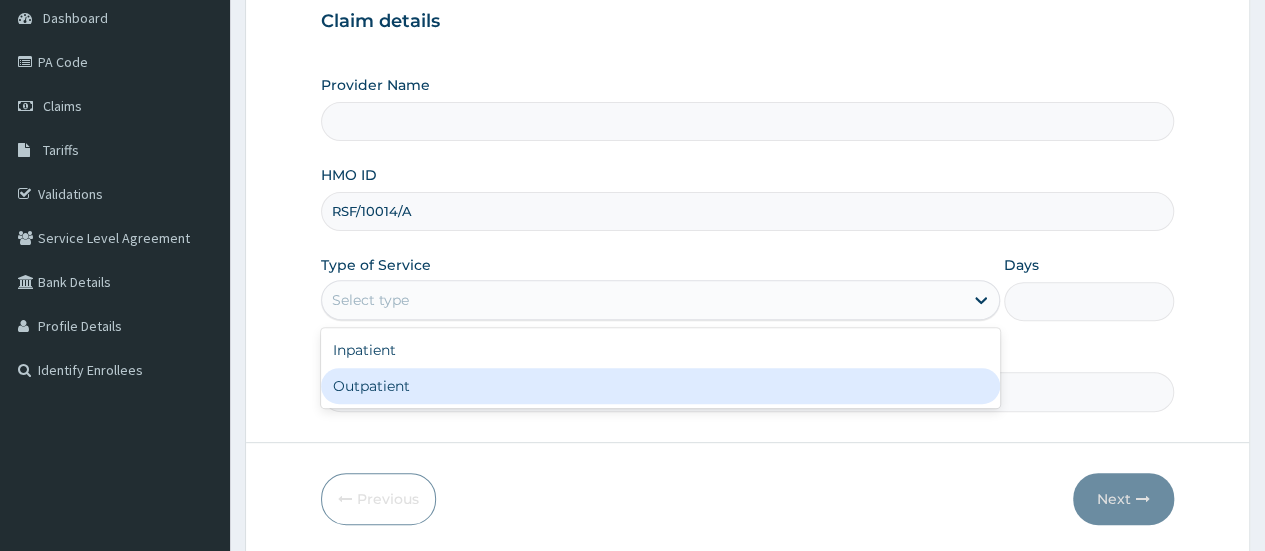 click on "Outpatient" at bounding box center (660, 386) 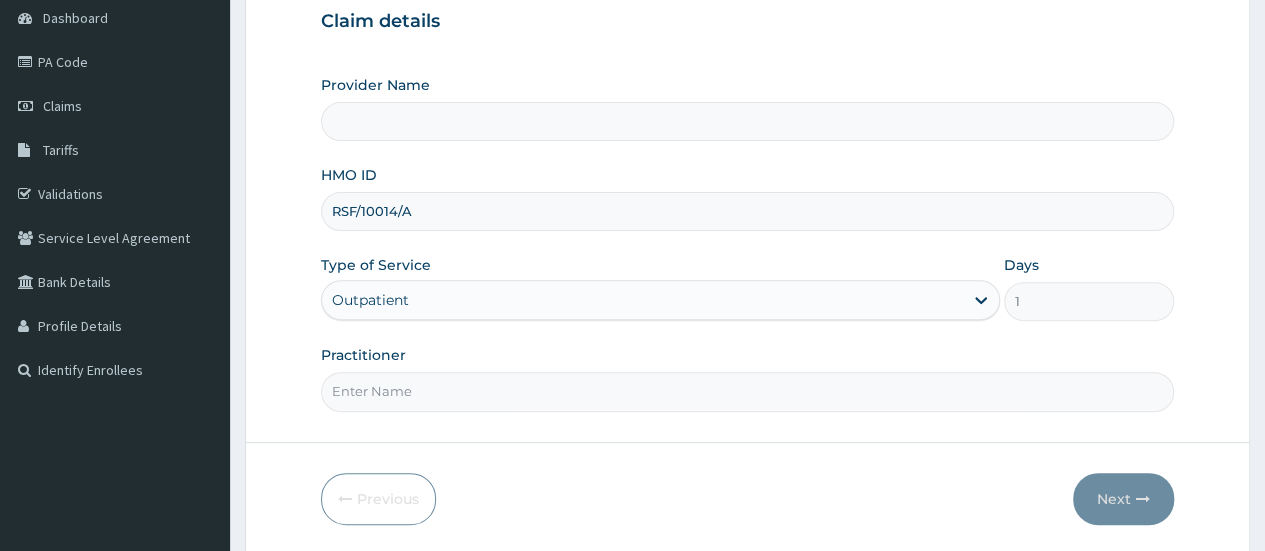 type on "ALLIED SPECIALIST HOSPITAL" 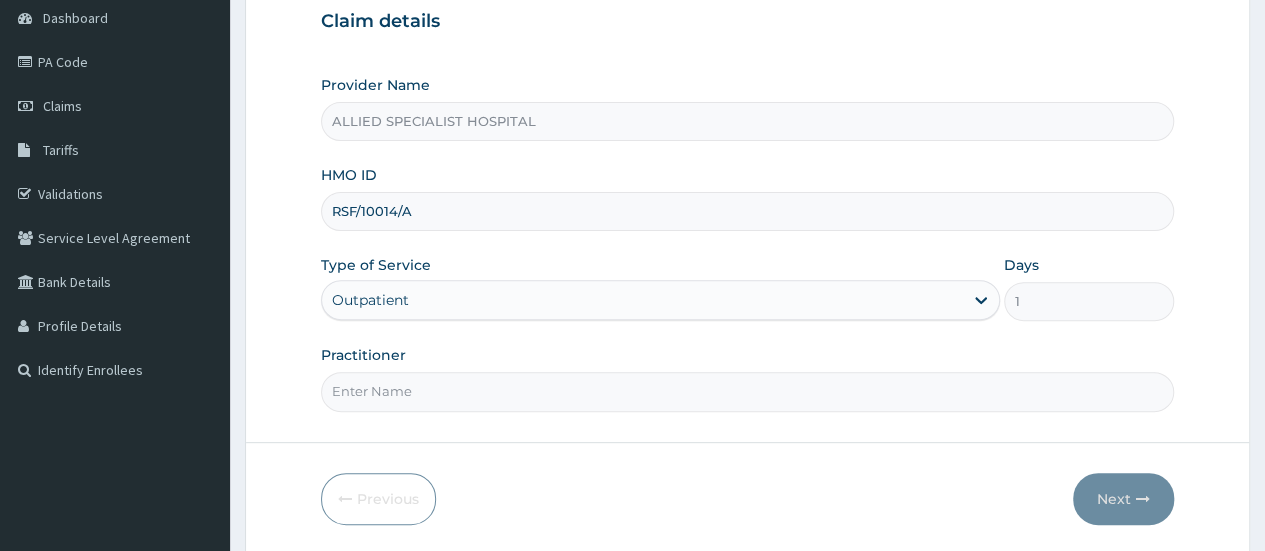click on "Practitioner" at bounding box center (747, 391) 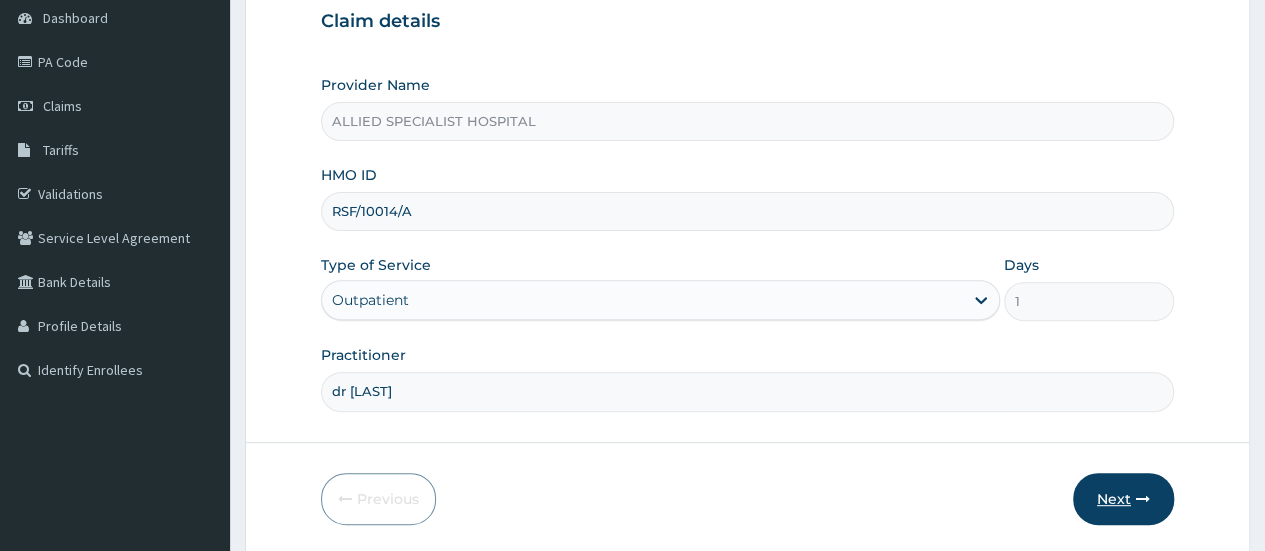 type on "dr [LAST]" 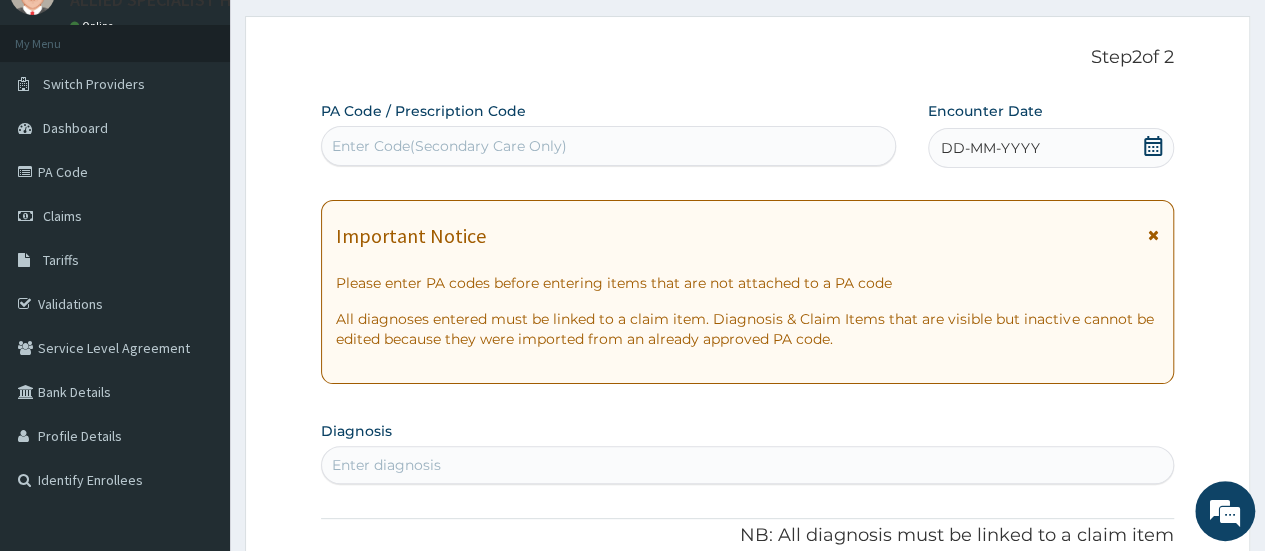 scroll, scrollTop: 0, scrollLeft: 0, axis: both 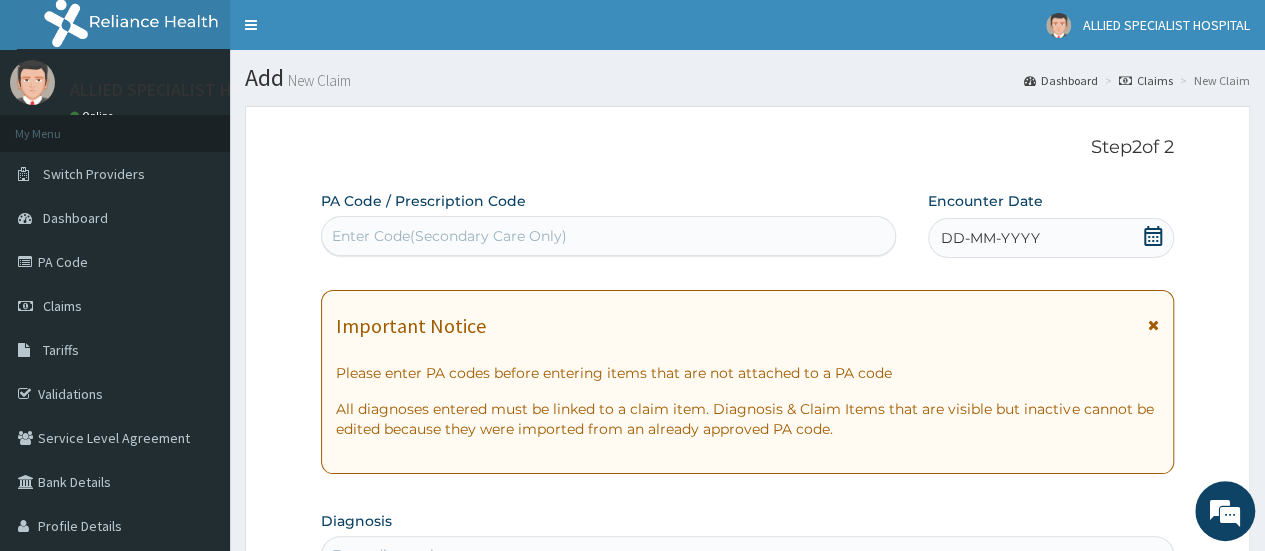 click on "Enter Code(Secondary Care Only)" at bounding box center [608, 236] 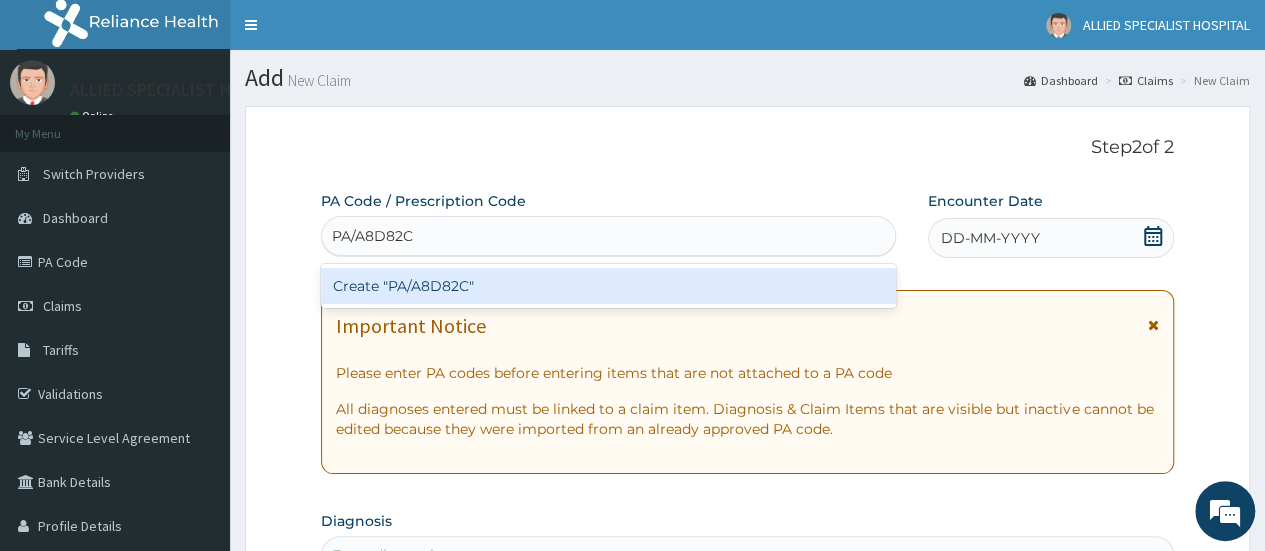 click on "Create "PA/A8D82C"" at bounding box center [608, 286] 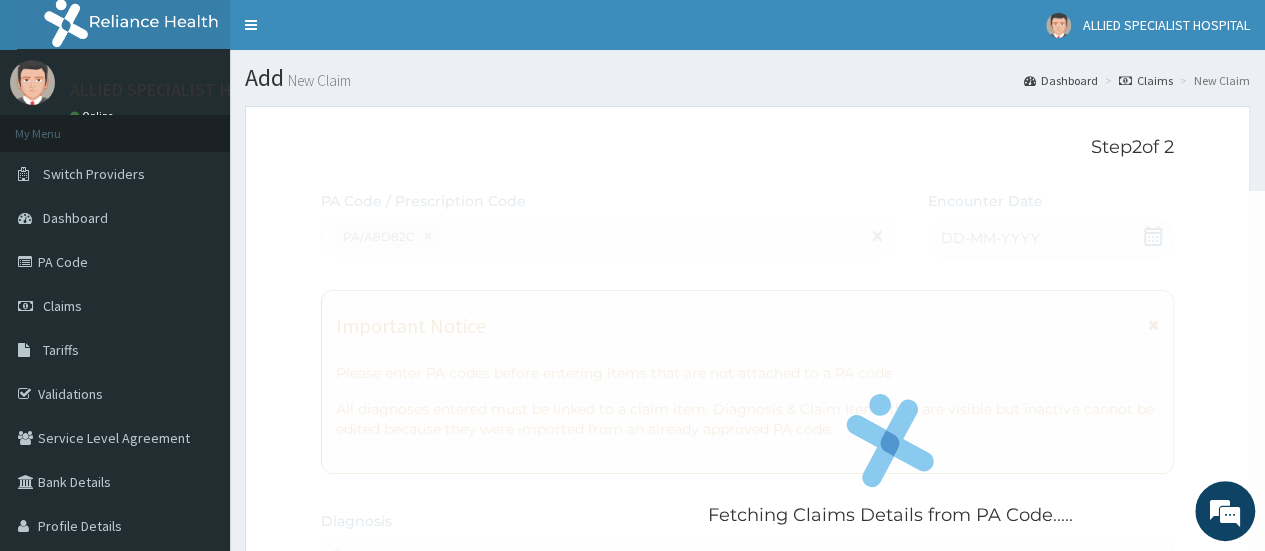 scroll, scrollTop: 0, scrollLeft: 0, axis: both 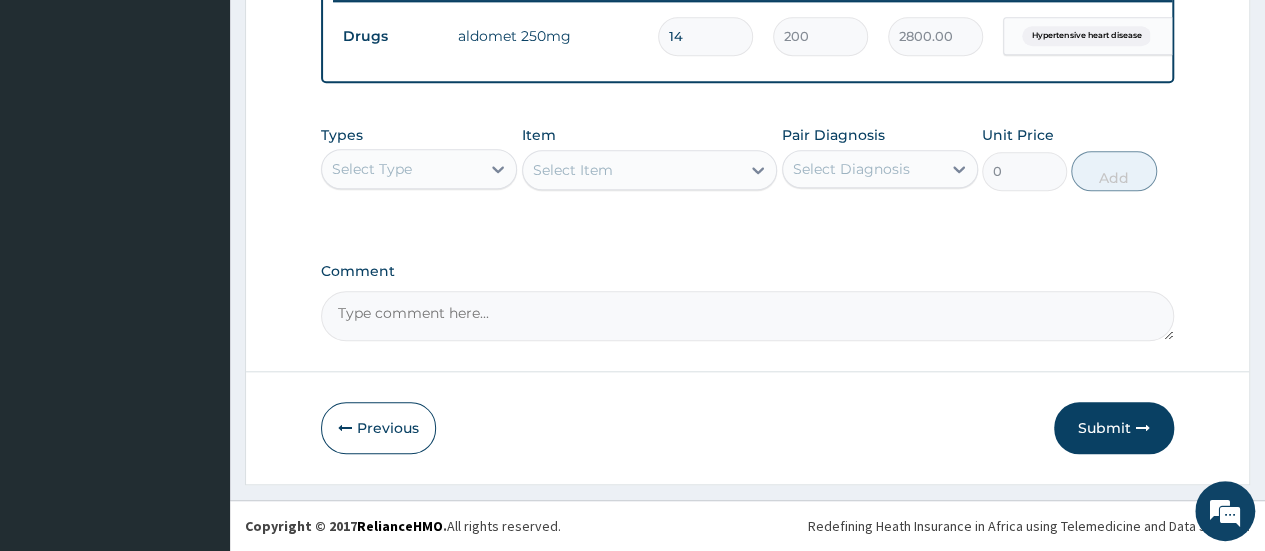 drag, startPoint x: 1111, startPoint y: 439, endPoint x: 1119, endPoint y: 415, distance: 25.298222 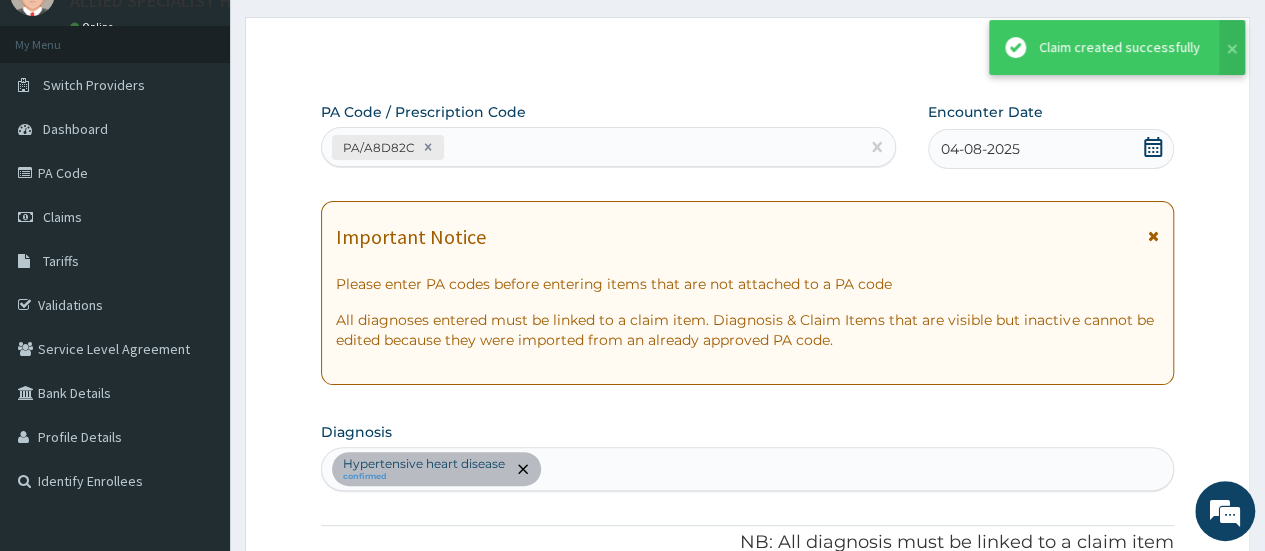 scroll, scrollTop: 808, scrollLeft: 0, axis: vertical 